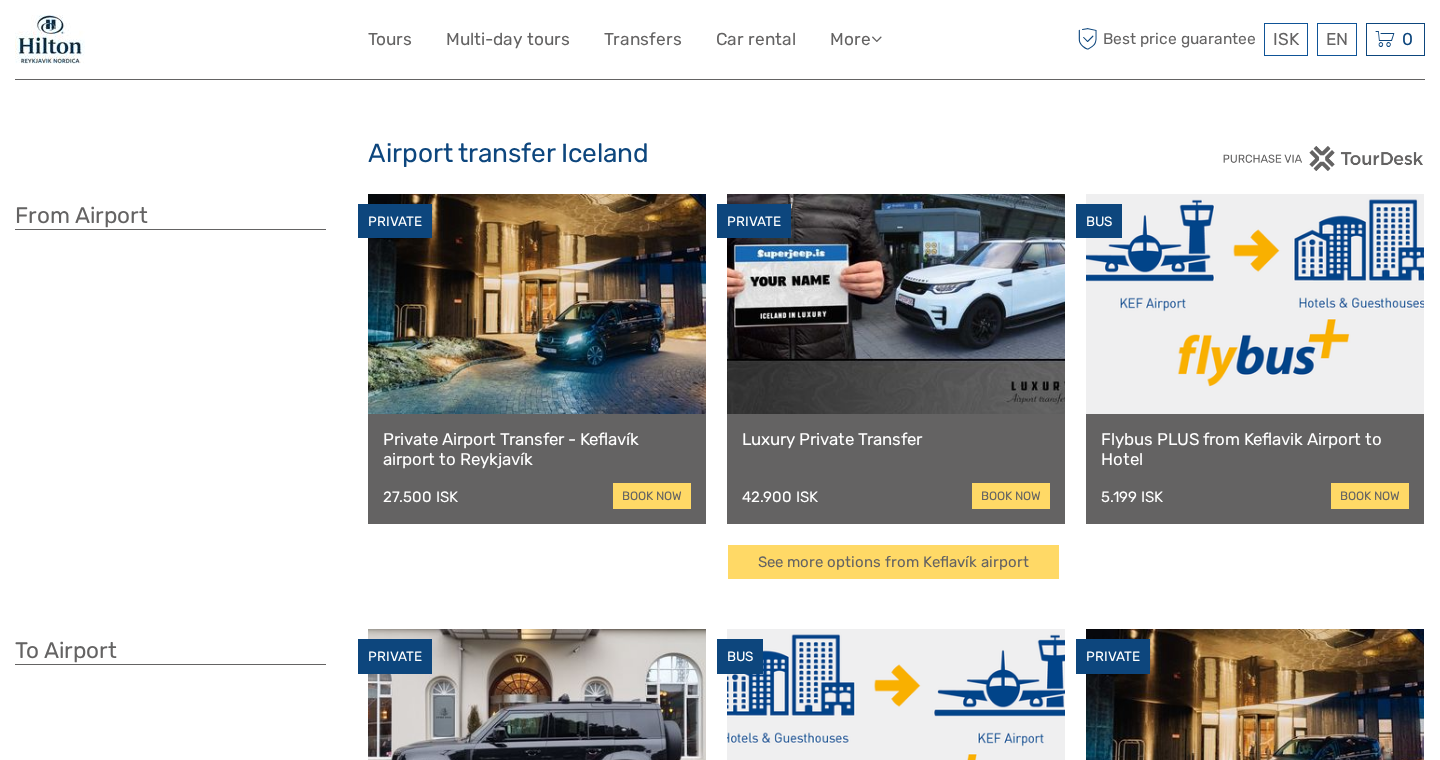 scroll, scrollTop: 0, scrollLeft: 0, axis: both 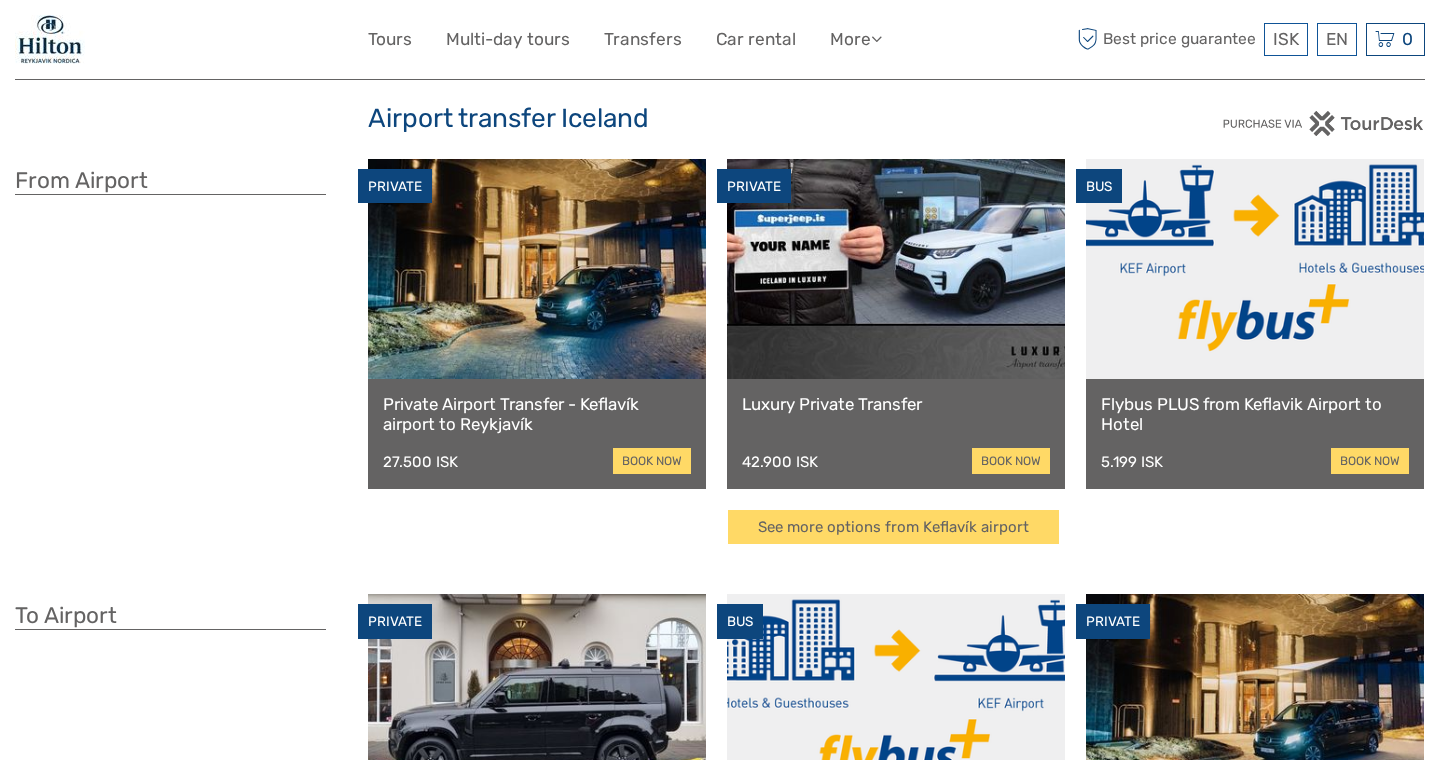 click at bounding box center [1255, 269] 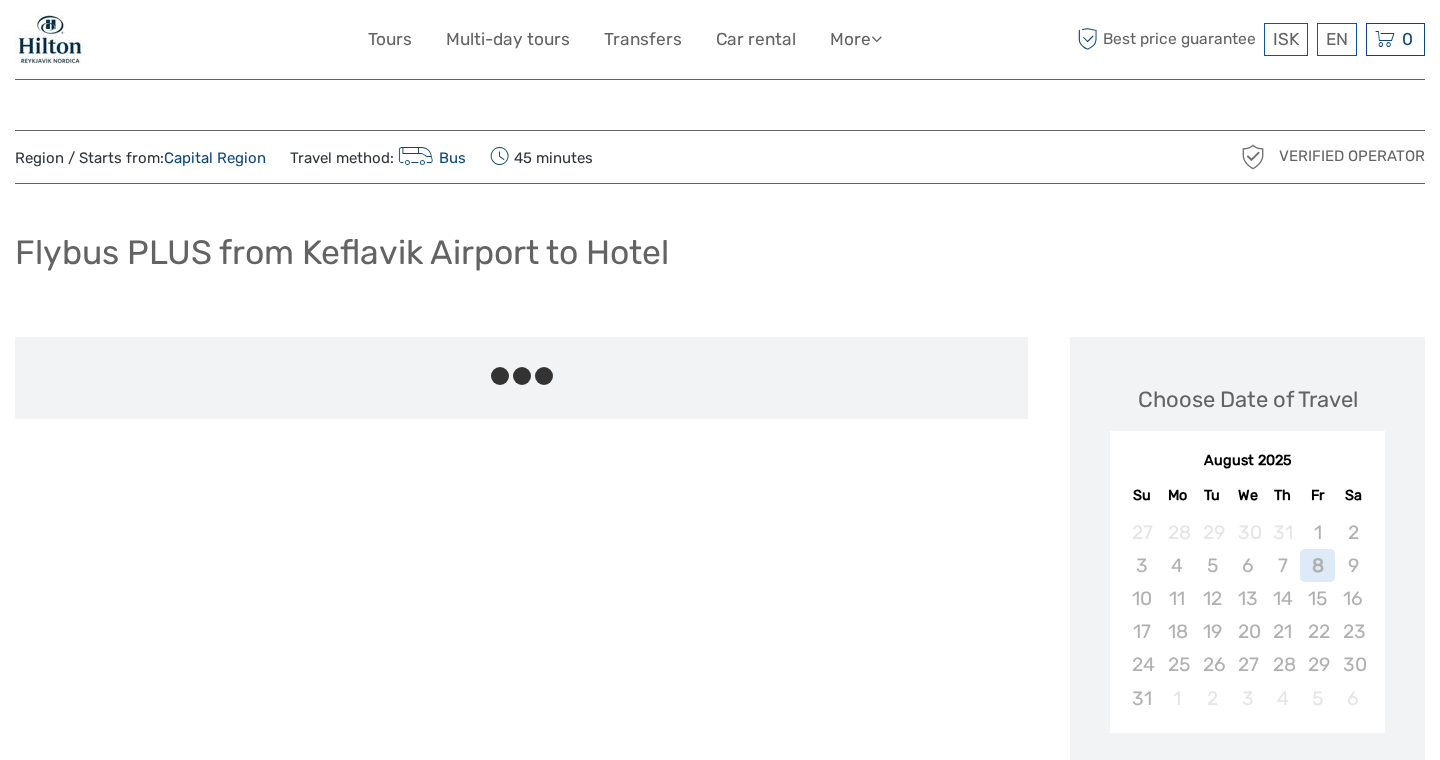 scroll, scrollTop: 0, scrollLeft: 0, axis: both 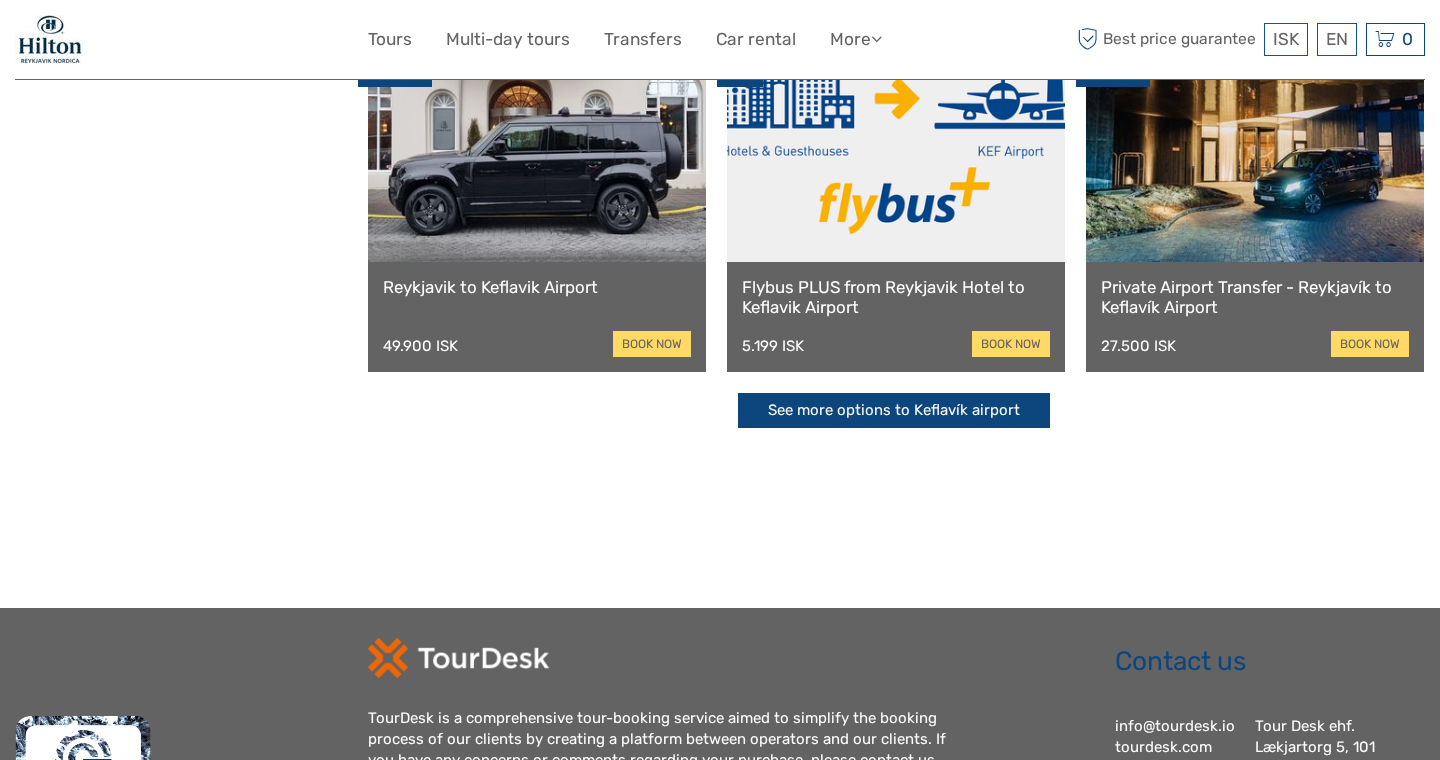 click on "See more options to Keflavík airport" at bounding box center (894, 410) 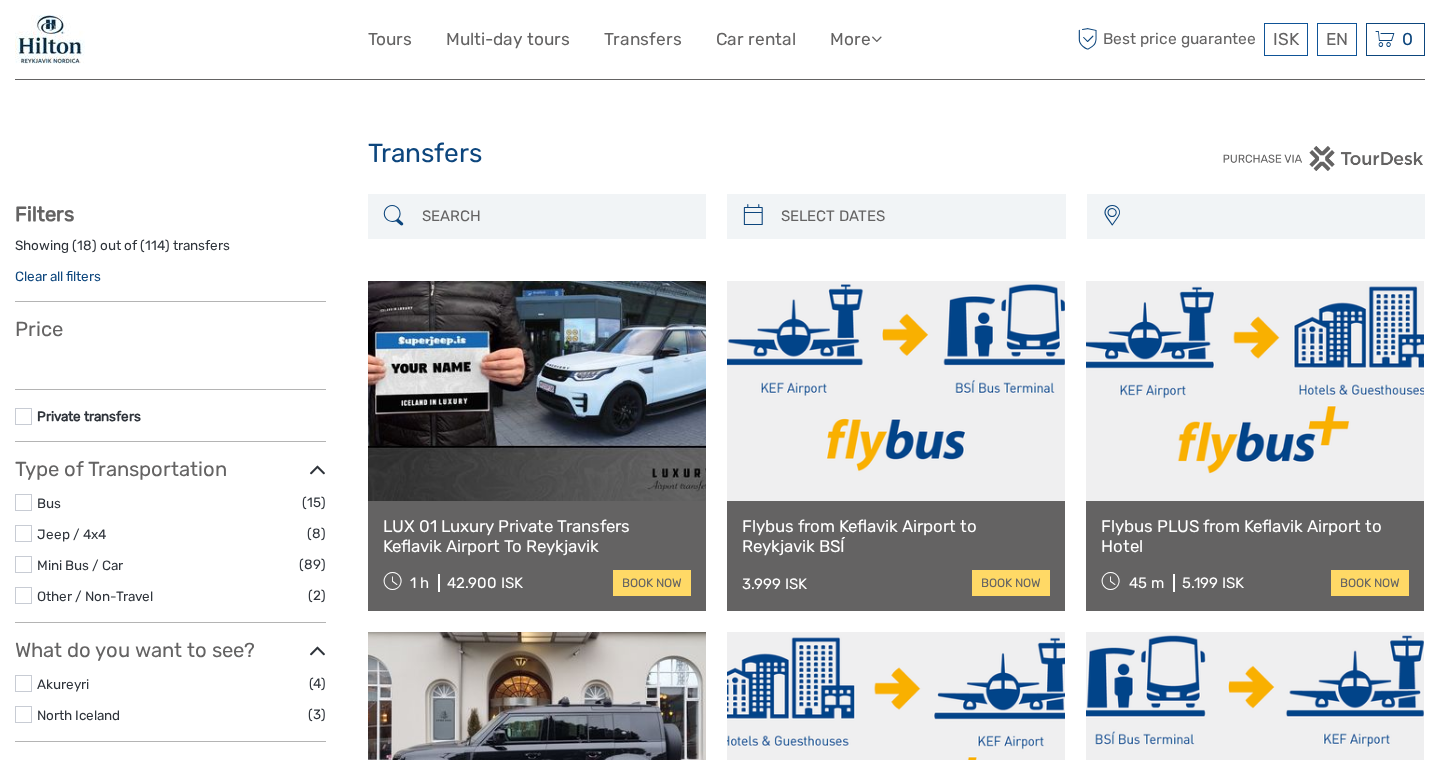 select 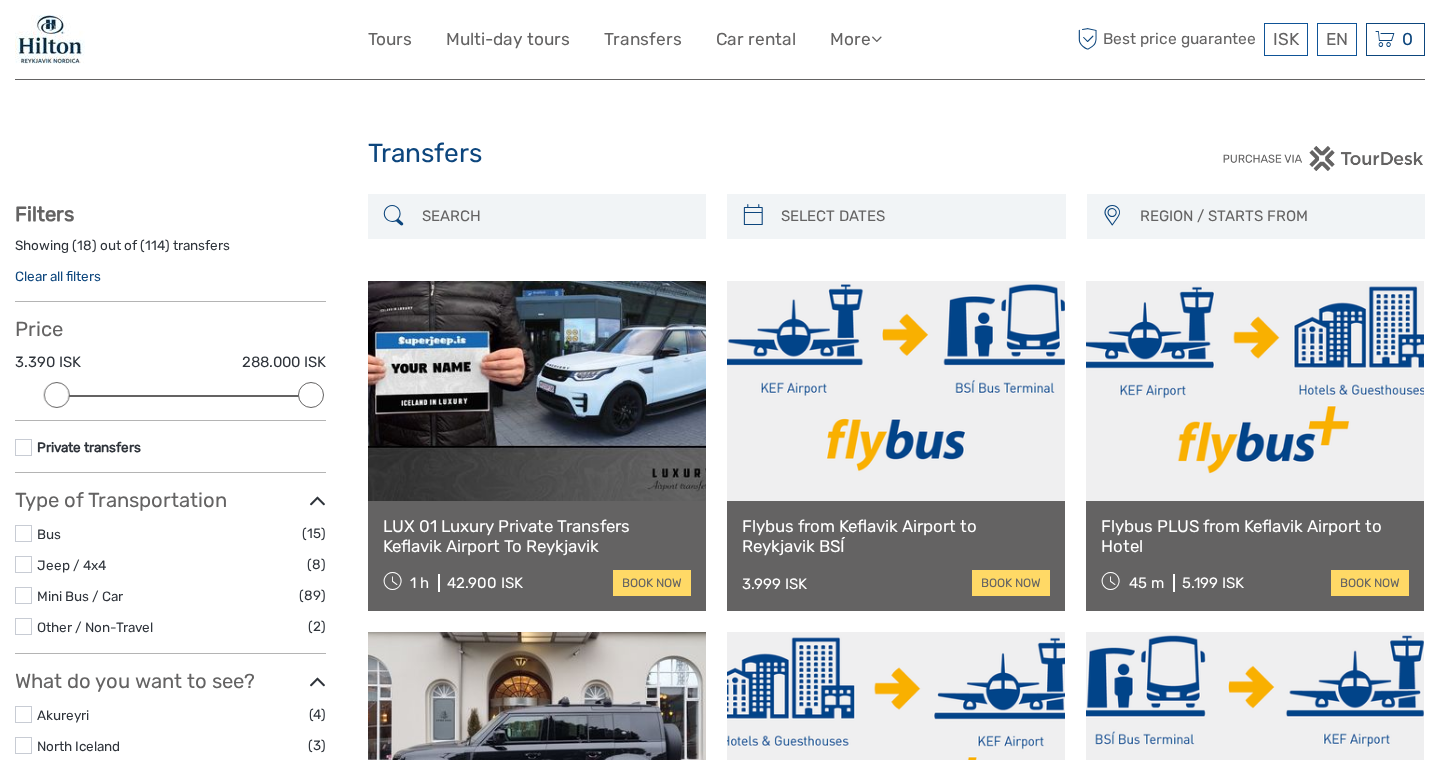 scroll, scrollTop: 42, scrollLeft: 0, axis: vertical 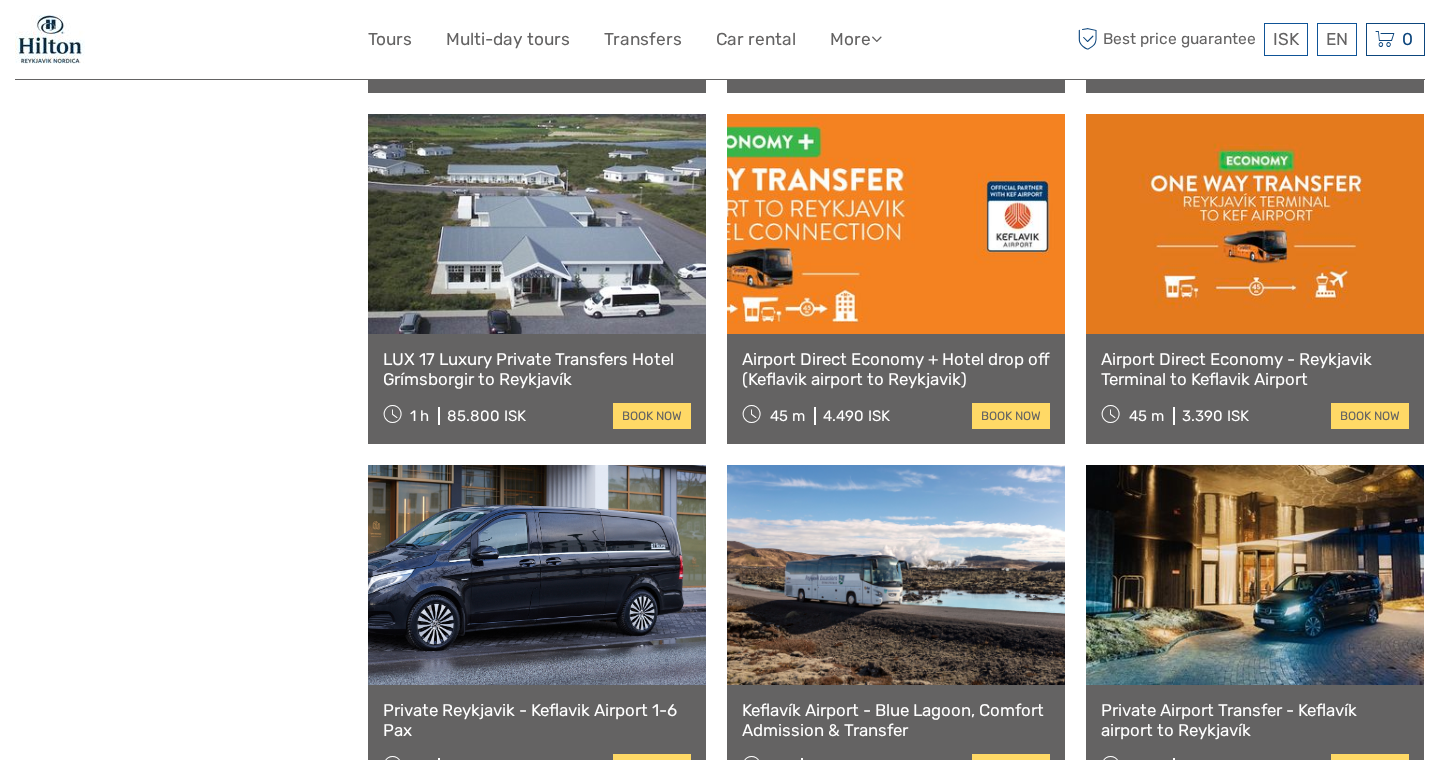 click at bounding box center (896, 224) 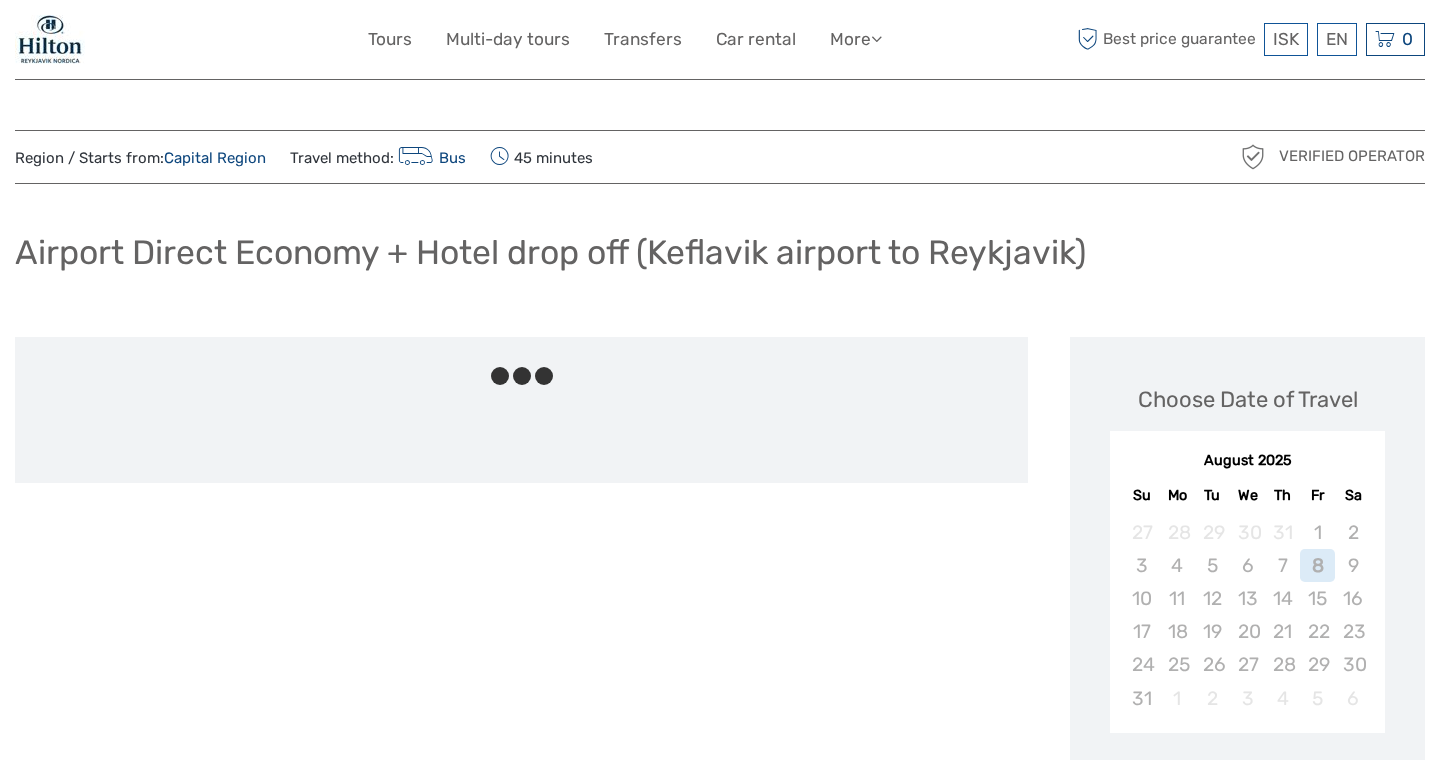 scroll, scrollTop: 0, scrollLeft: 0, axis: both 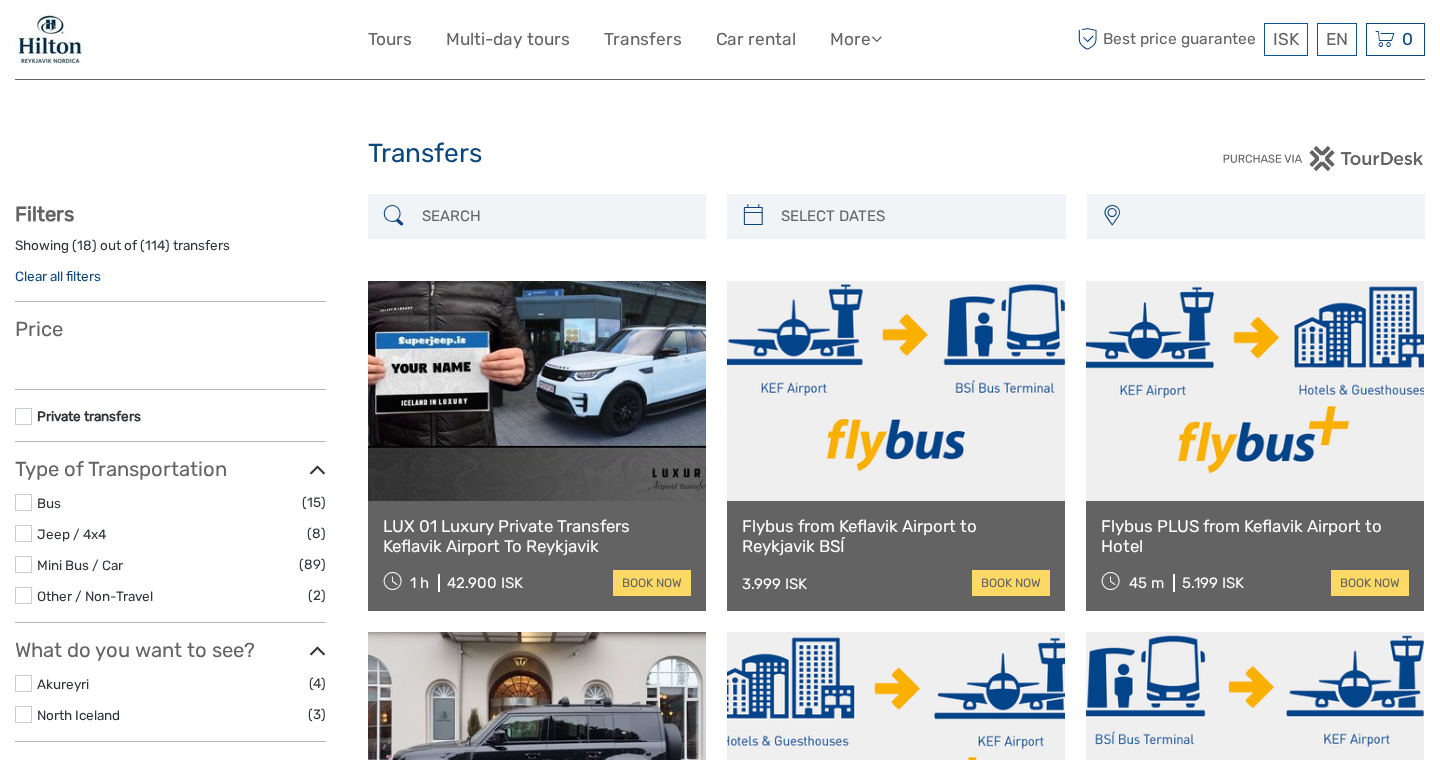 select 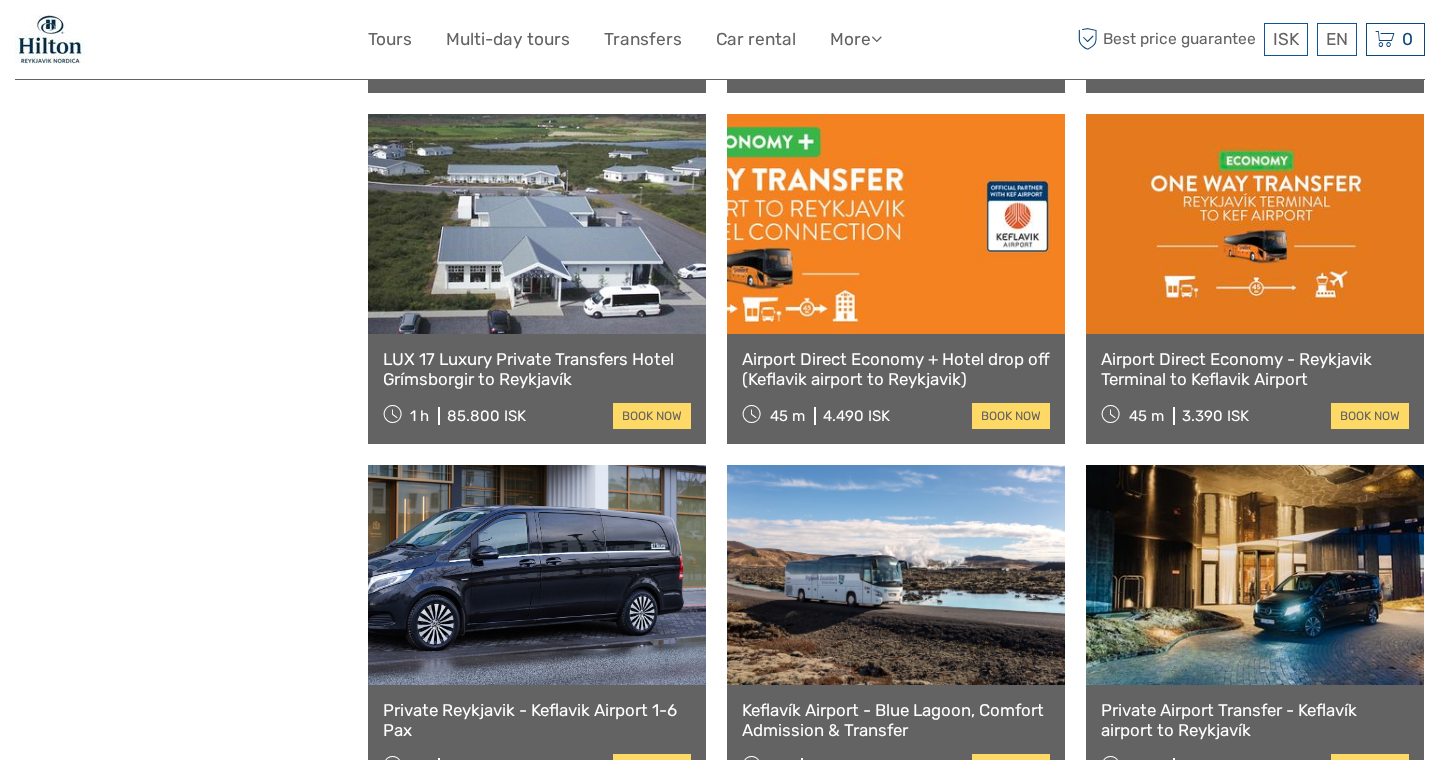 select 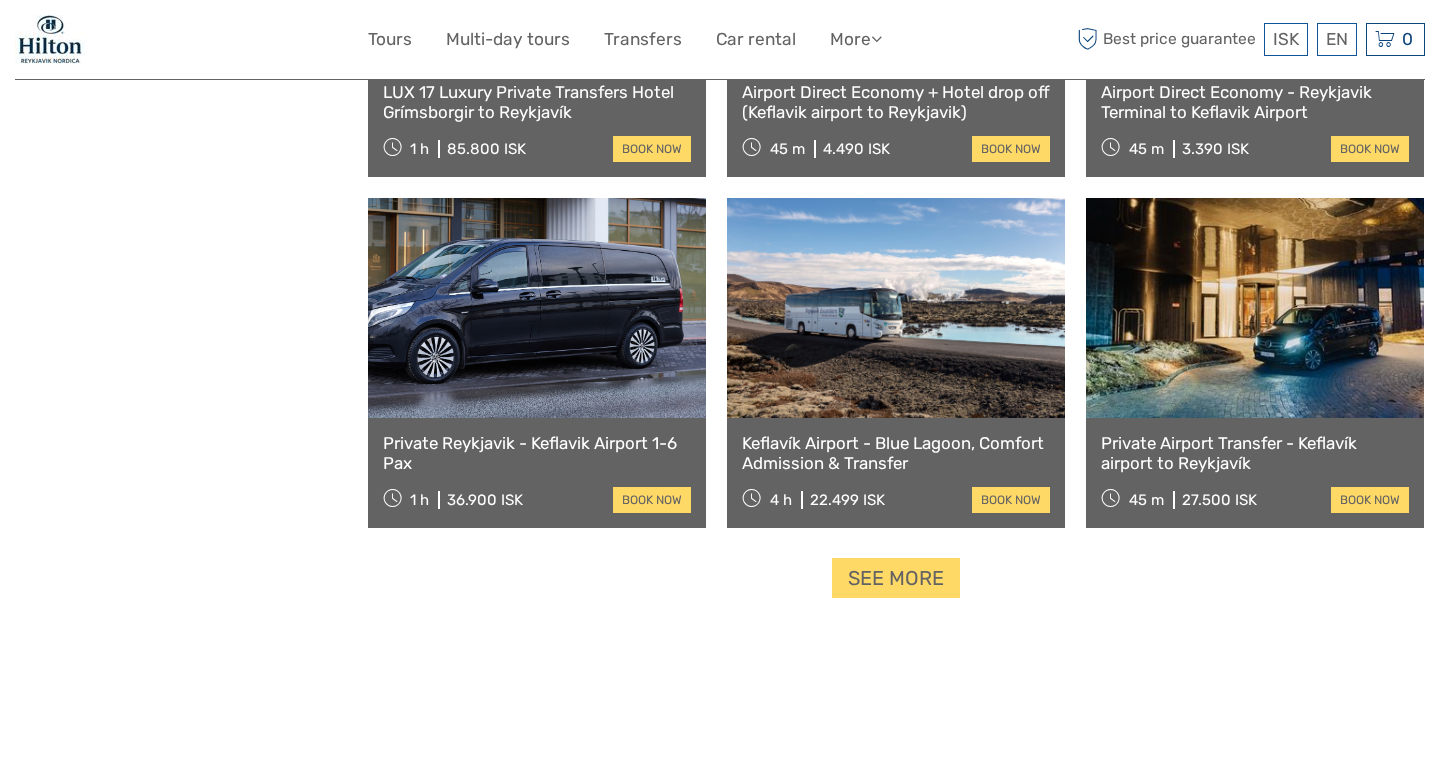 scroll, scrollTop: 1837, scrollLeft: 0, axis: vertical 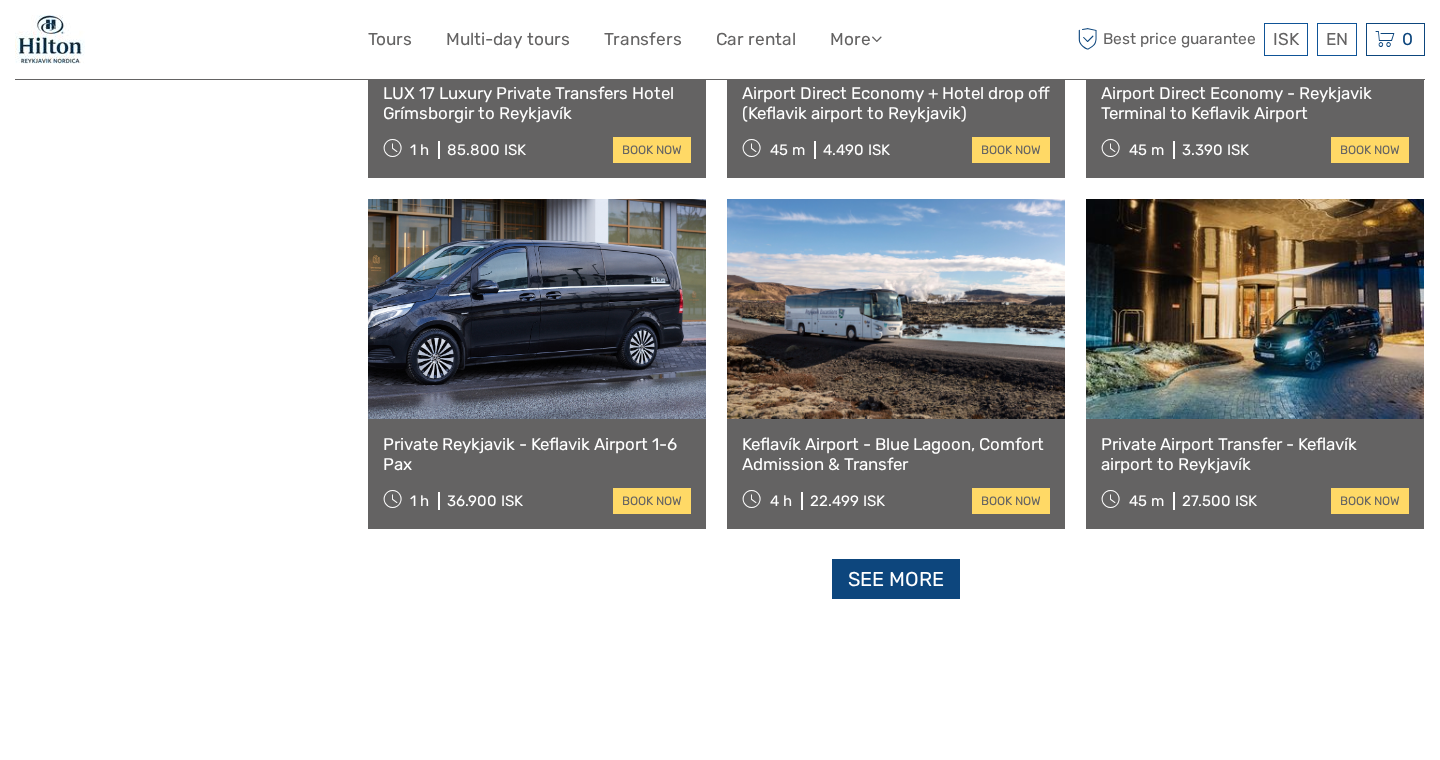 click on "See more" at bounding box center [896, 579] 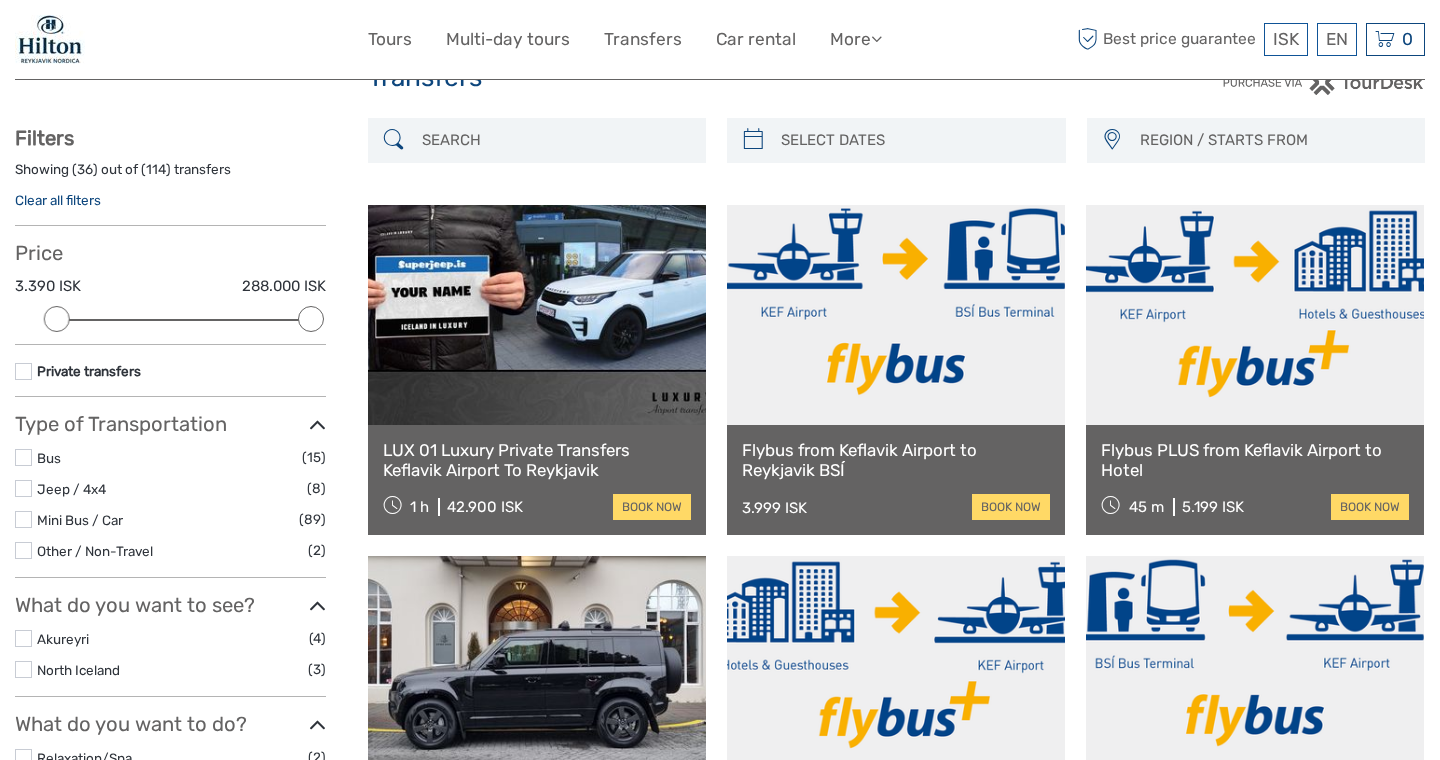 scroll, scrollTop: 103, scrollLeft: 0, axis: vertical 